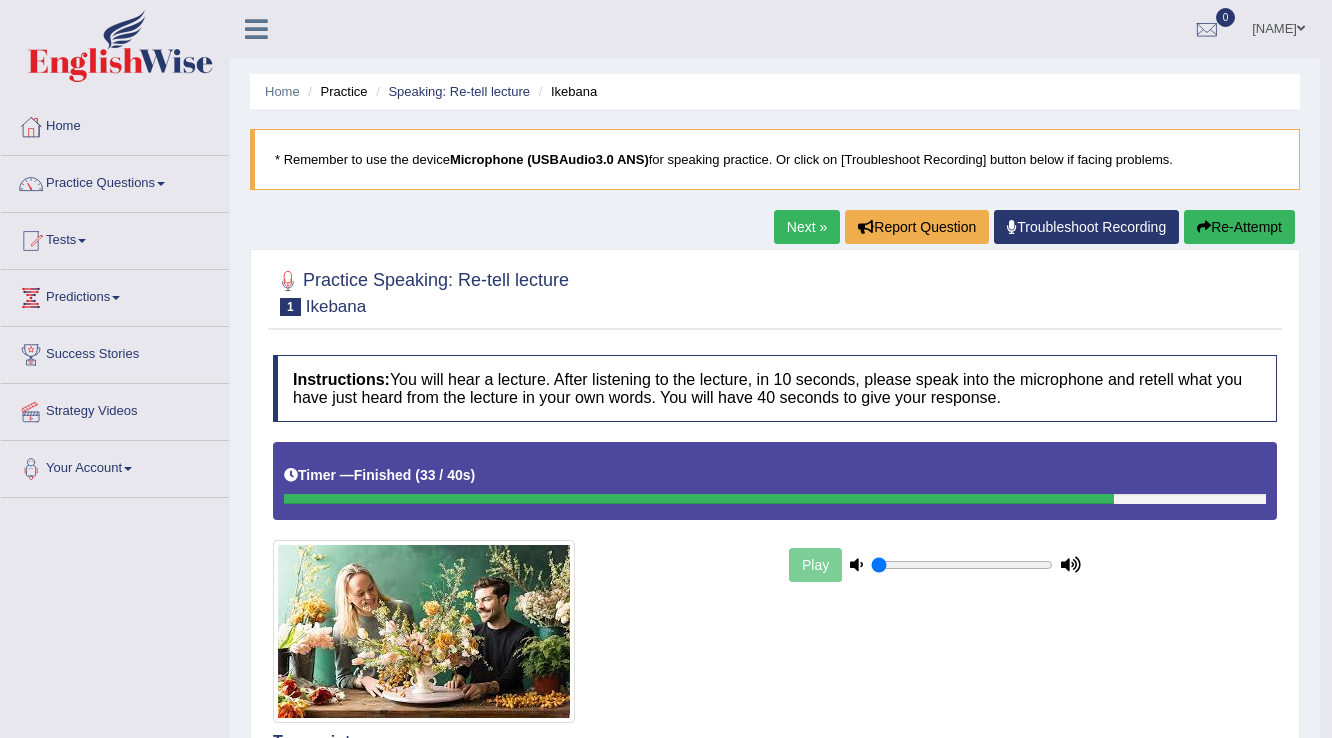 scroll, scrollTop: 800, scrollLeft: 0, axis: vertical 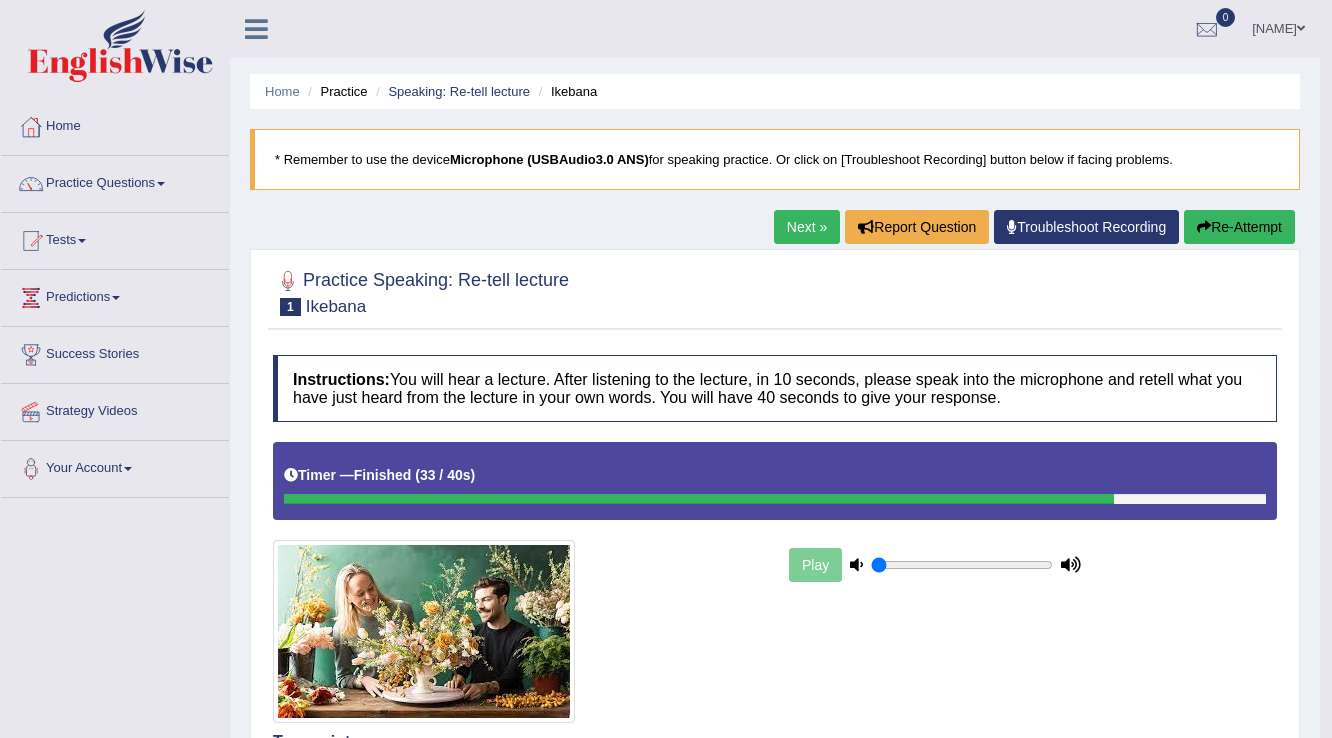 click at bounding box center [1301, 28] 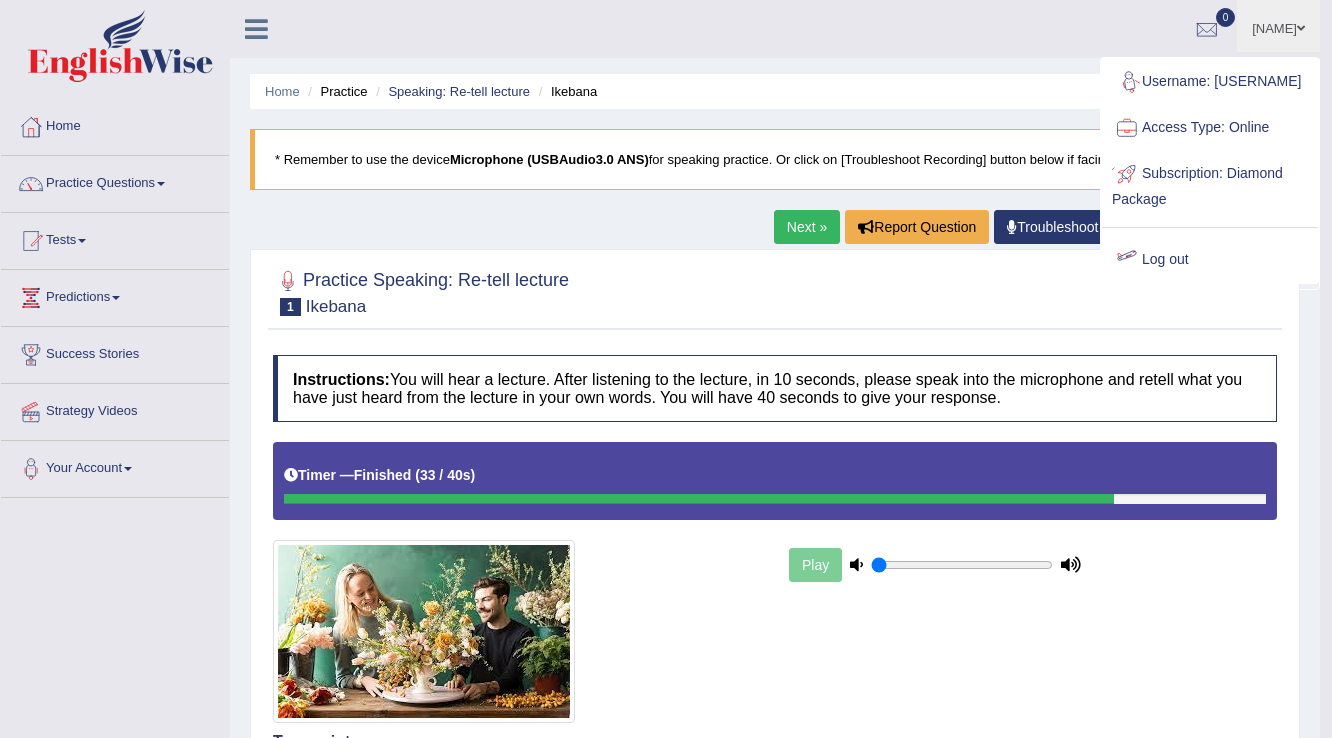 click on "Log out" at bounding box center (1210, 260) 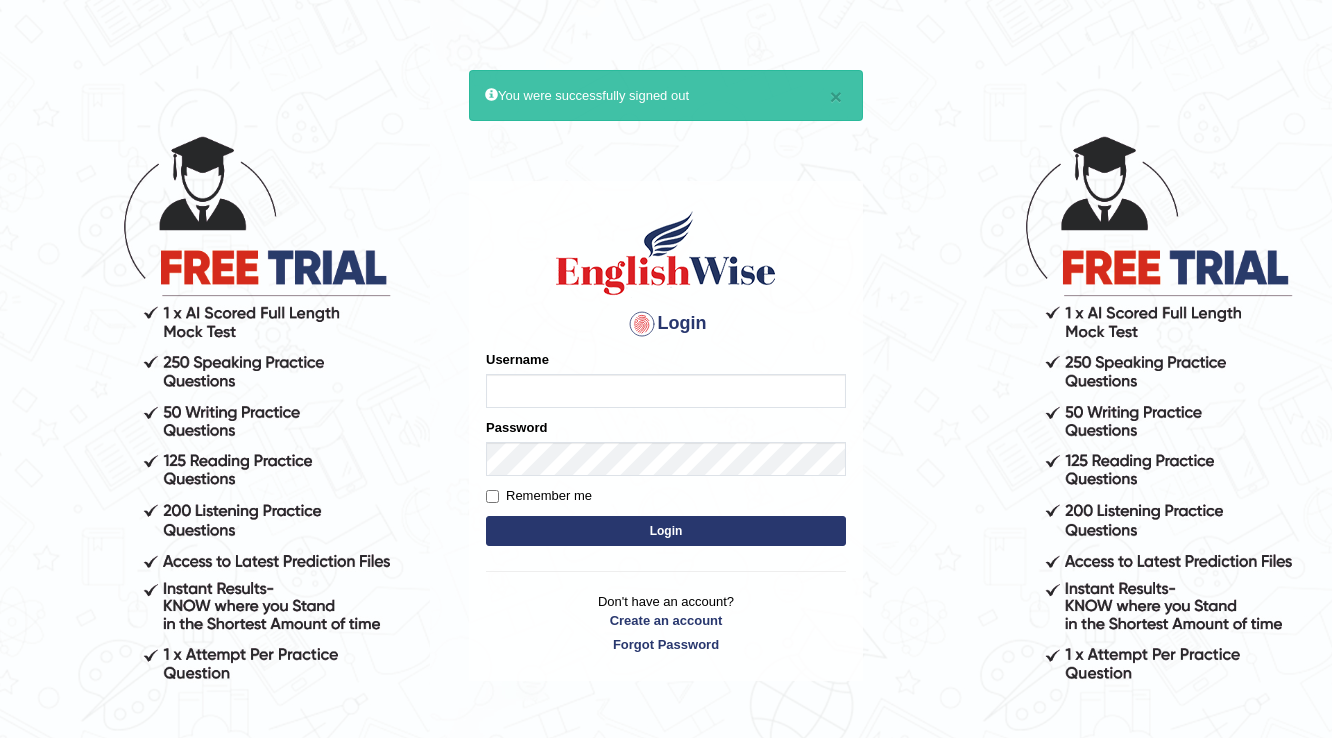 scroll, scrollTop: 0, scrollLeft: 0, axis: both 